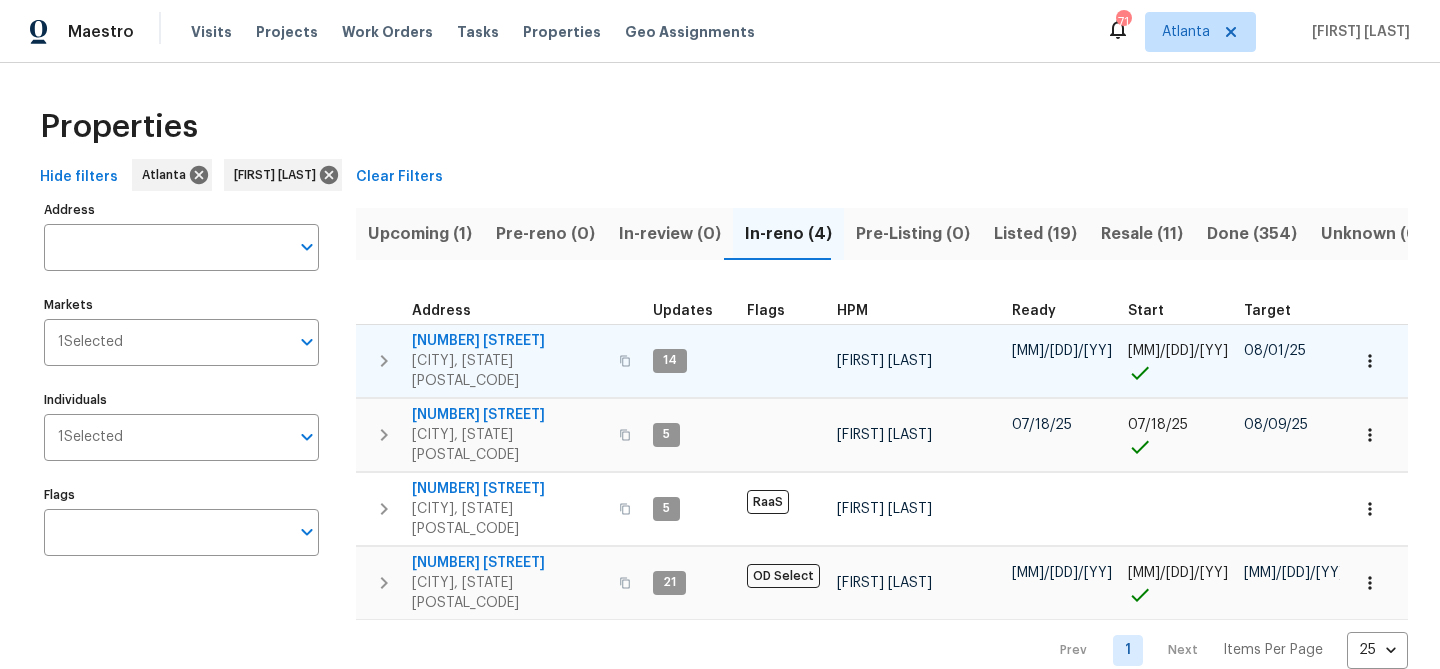 scroll, scrollTop: 0, scrollLeft: 0, axis: both 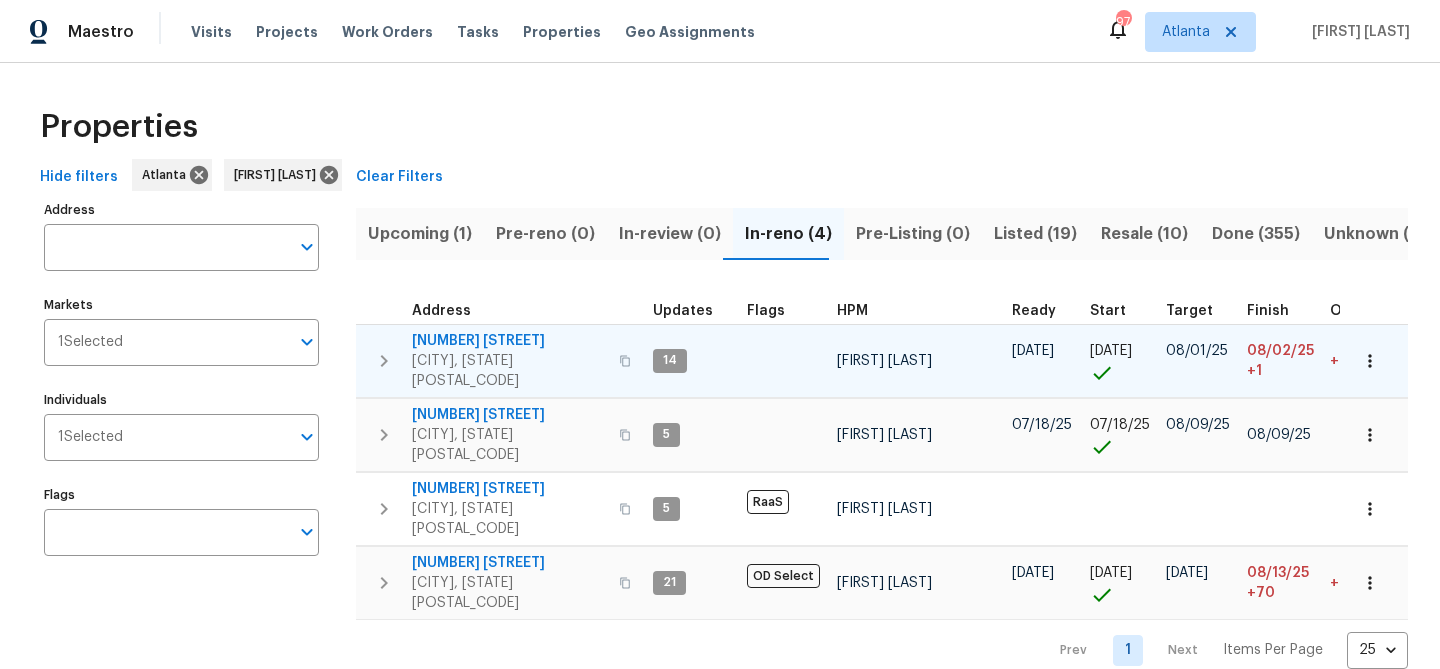 click on "1168 Granite Ln" at bounding box center (509, 341) 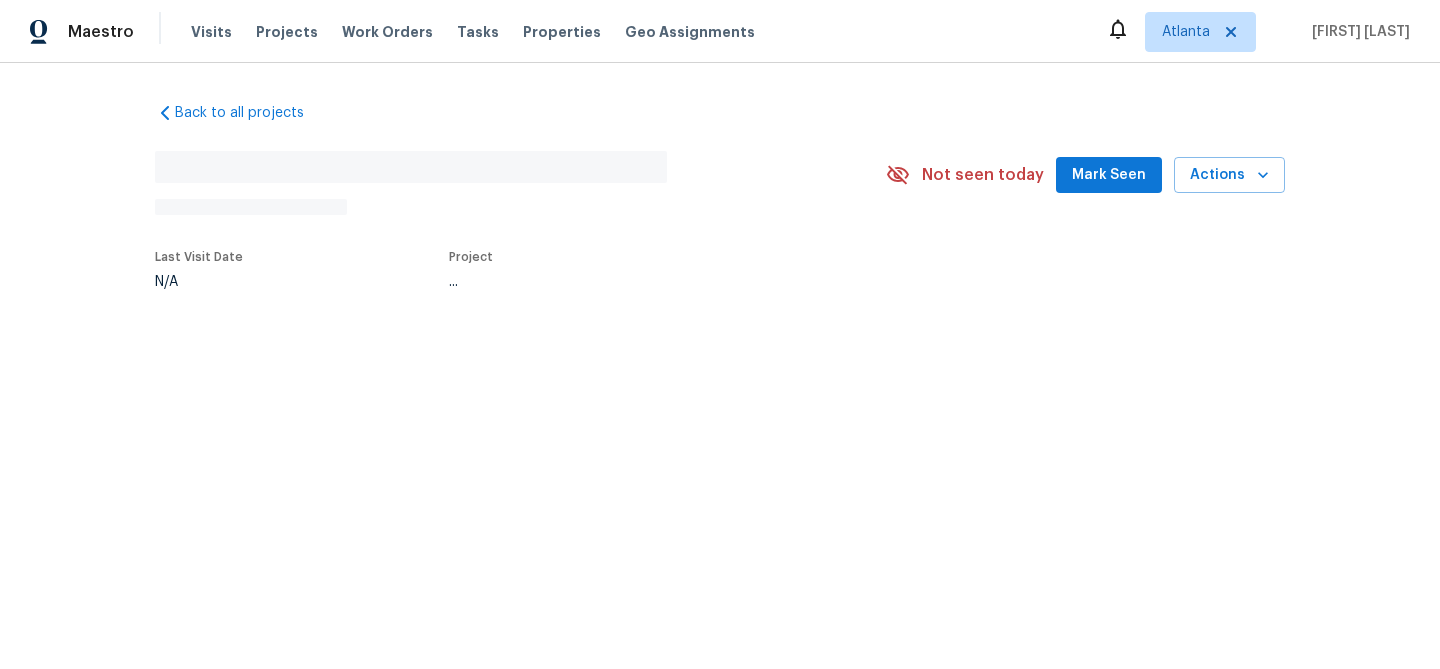 scroll, scrollTop: 0, scrollLeft: 0, axis: both 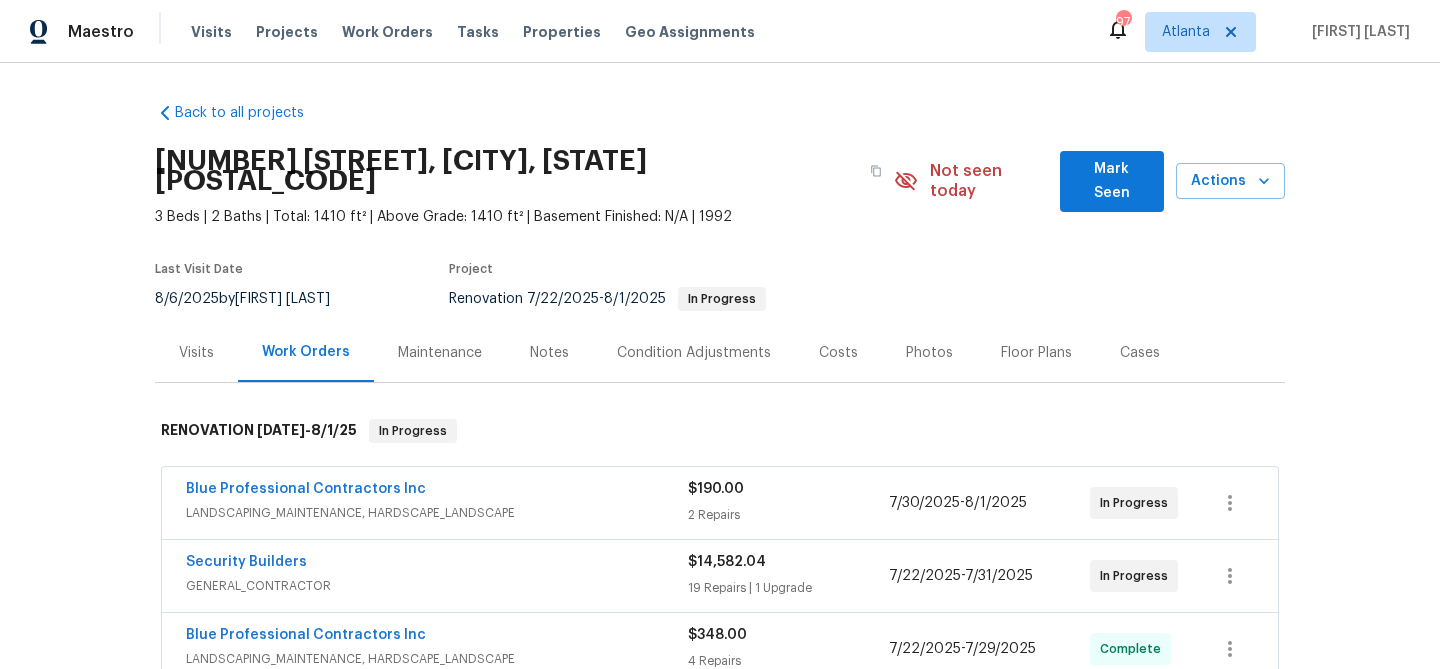 click on "Mark Seen" at bounding box center [1112, 181] 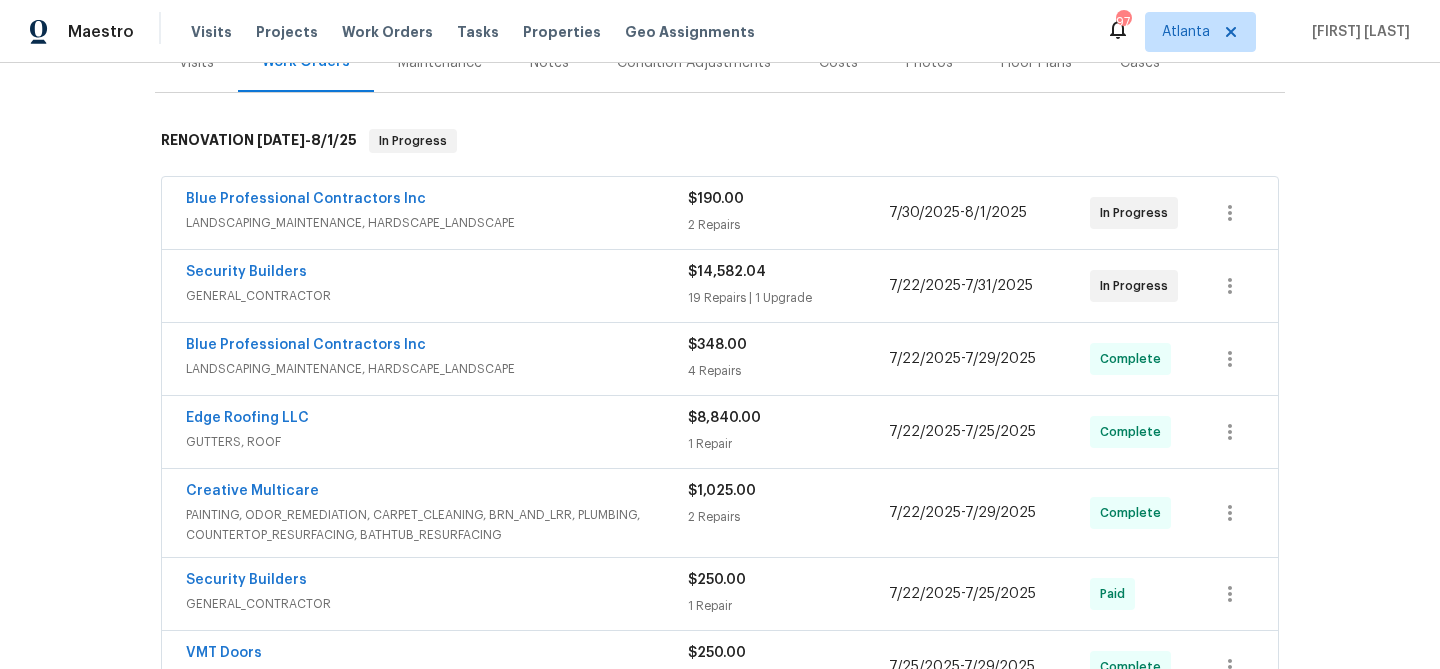 scroll, scrollTop: 254, scrollLeft: 0, axis: vertical 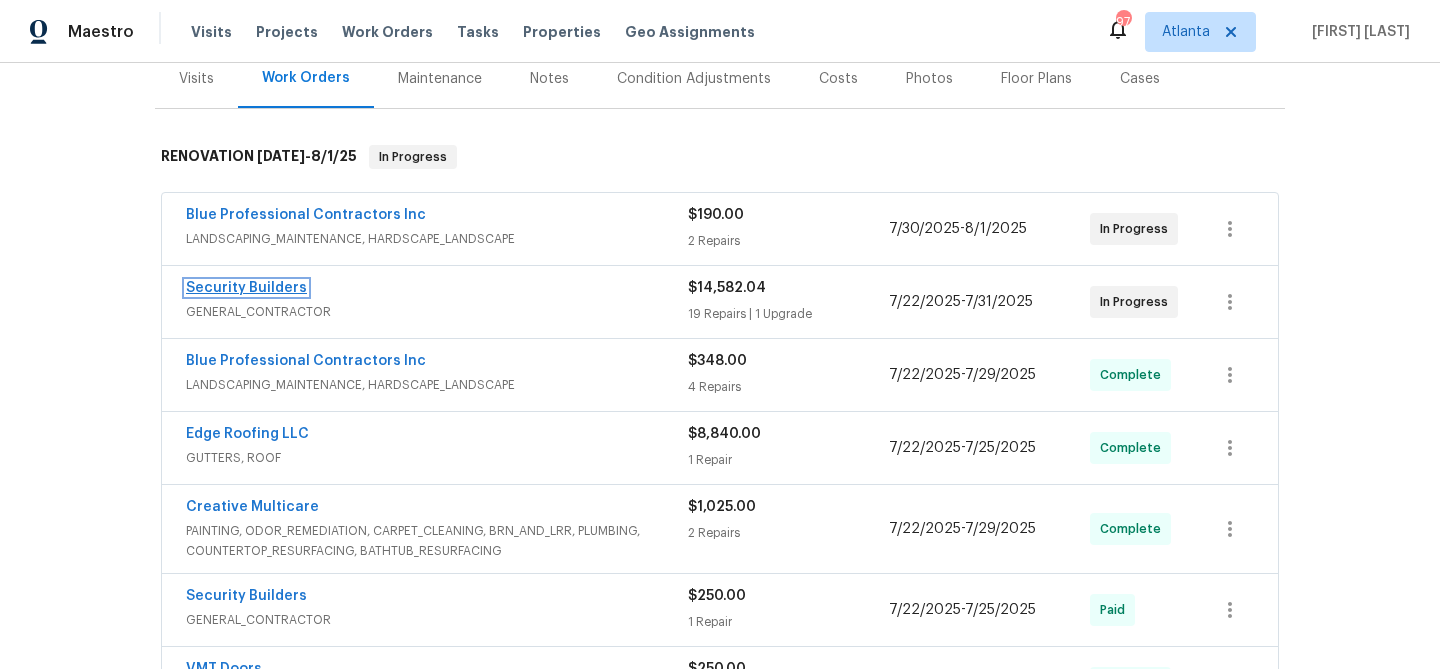 click on "Security Builders" at bounding box center (246, 288) 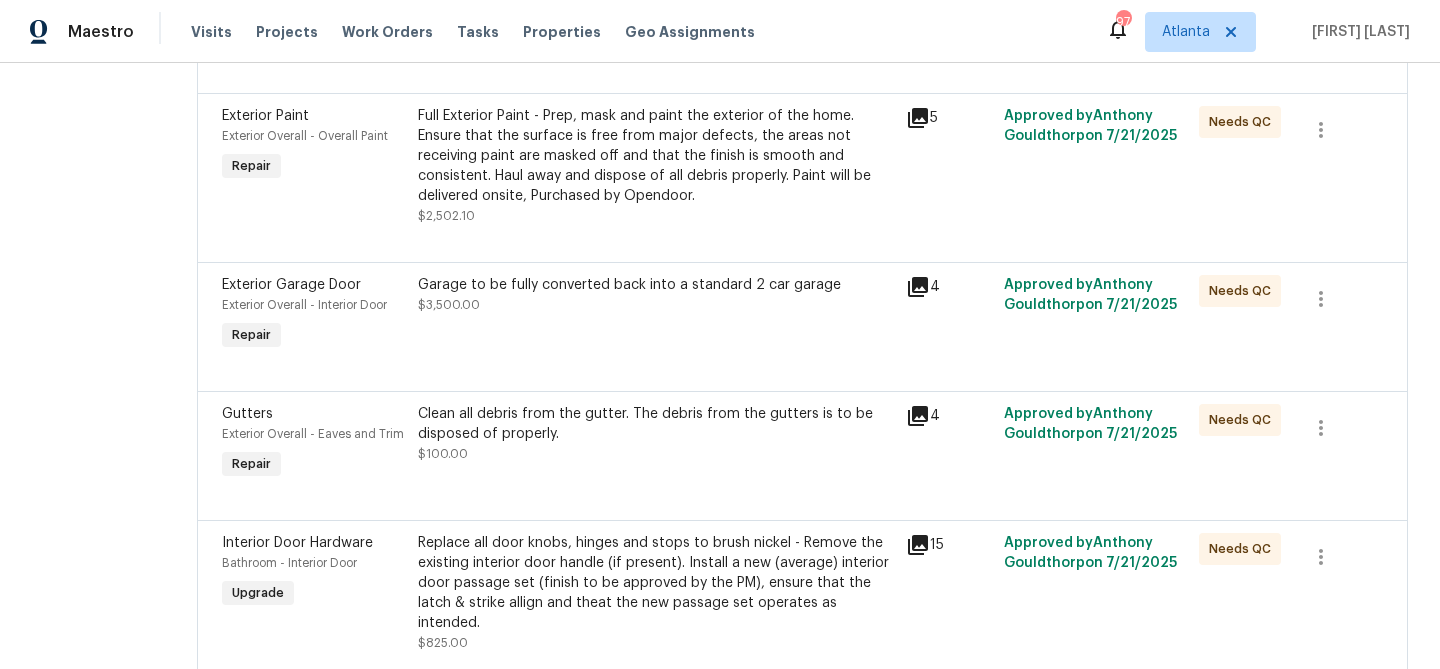 scroll, scrollTop: 0, scrollLeft: 0, axis: both 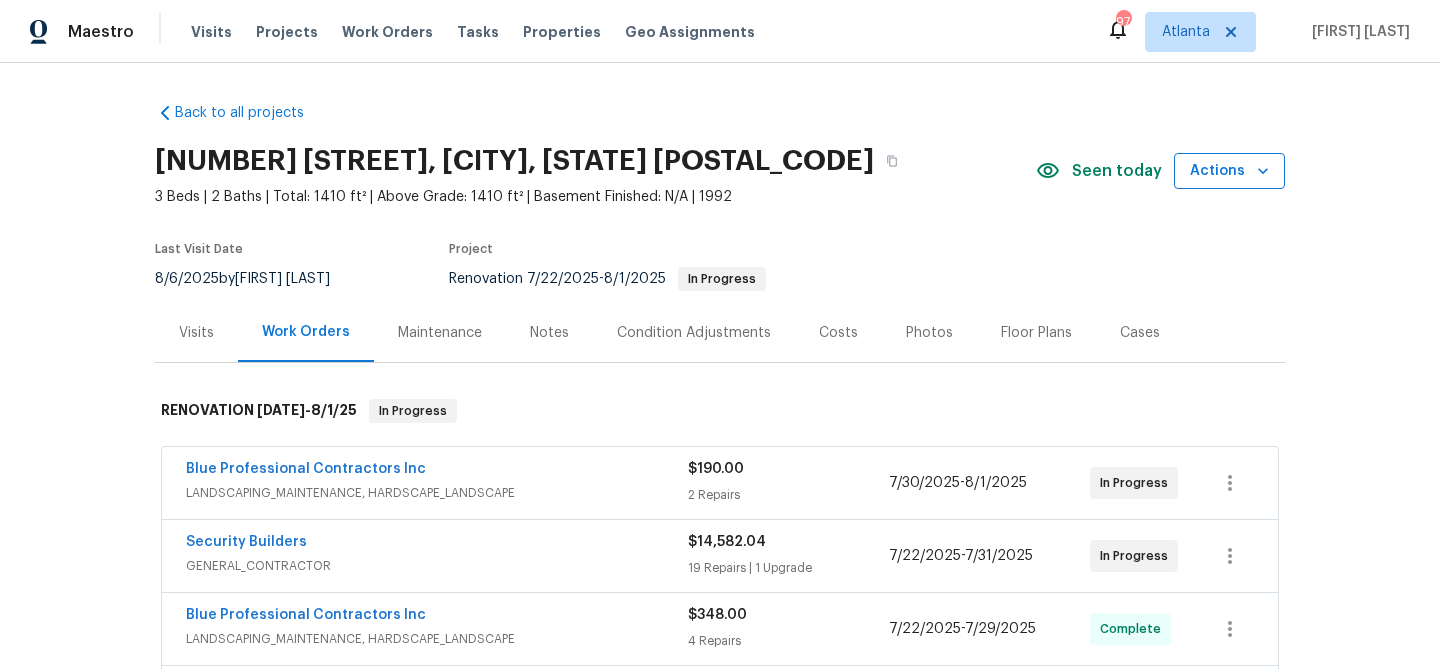 click on "Actions" at bounding box center (1229, 171) 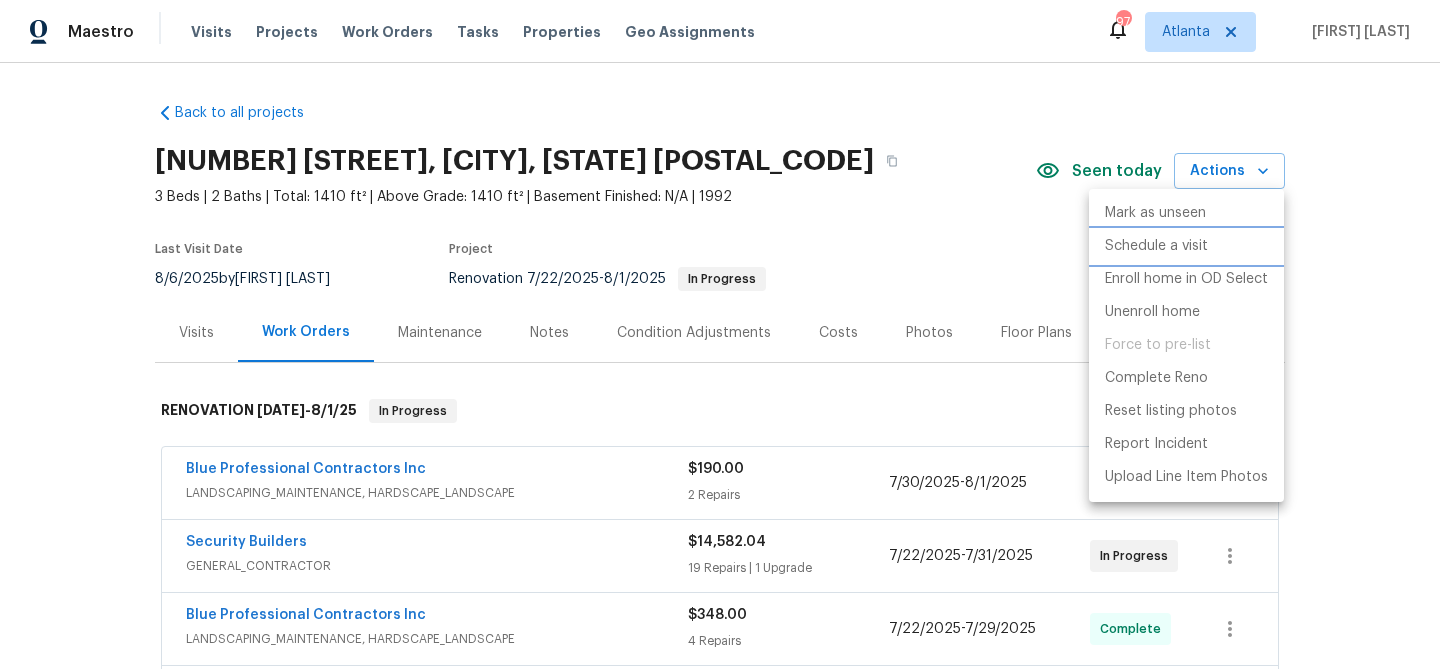 click on "Schedule a visit" at bounding box center (1156, 246) 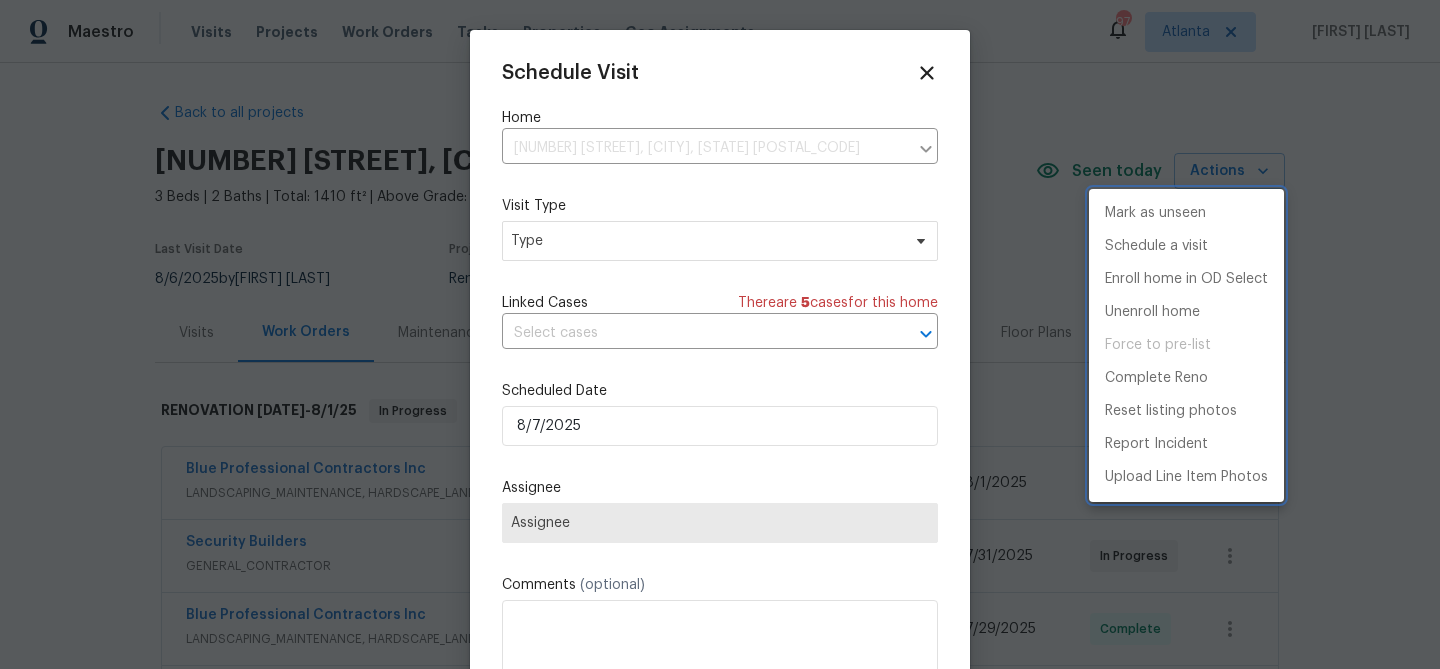click at bounding box center (720, 334) 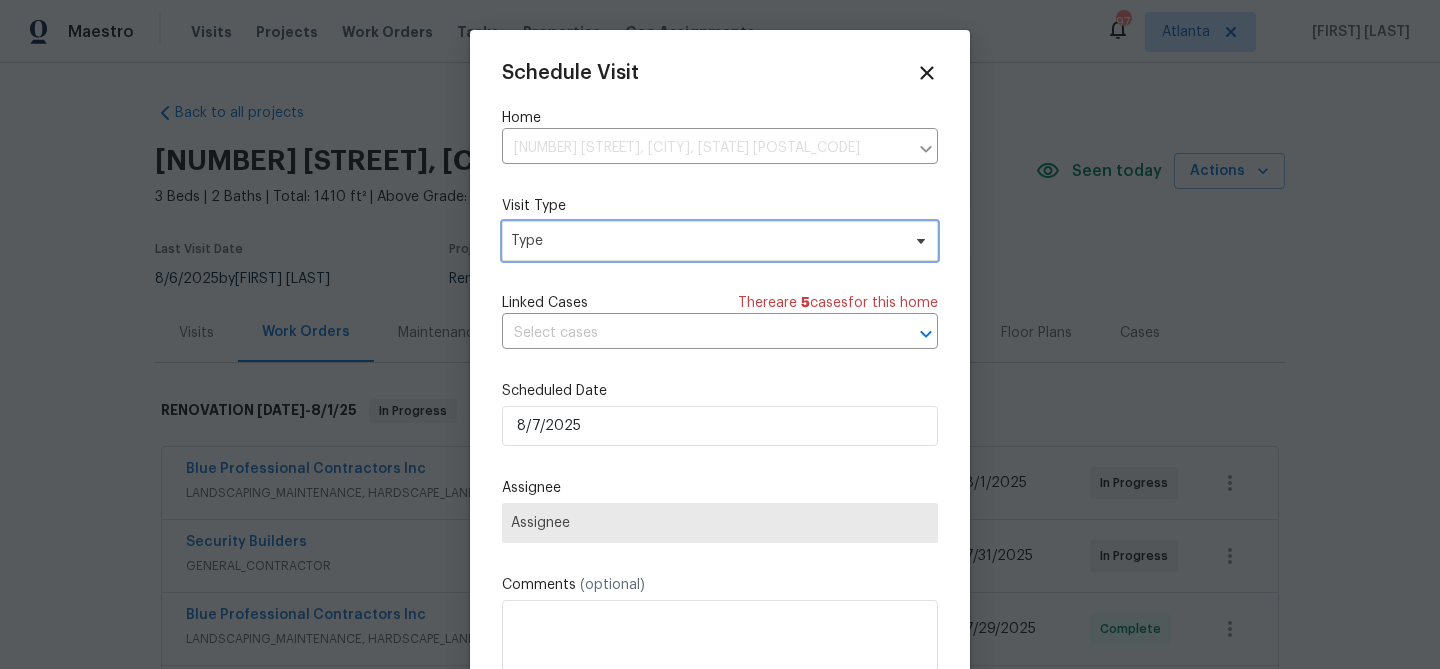 click on "Type" at bounding box center [705, 241] 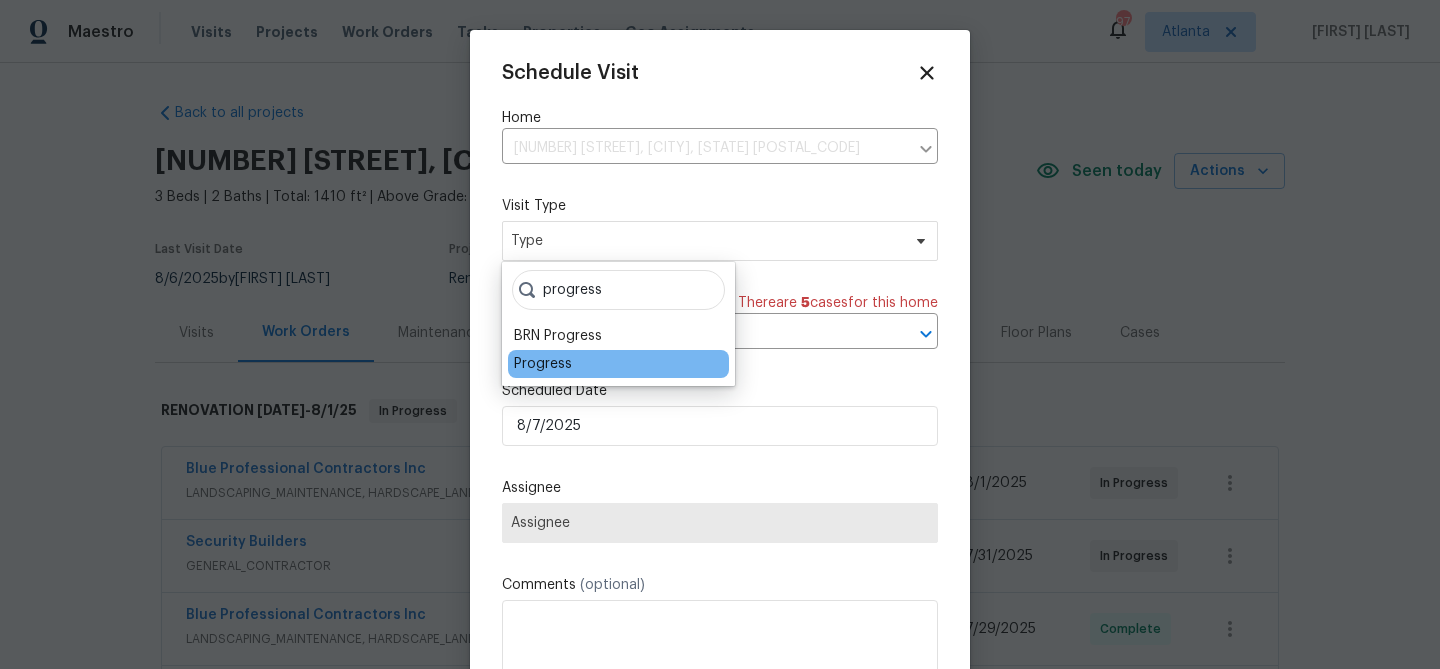 type on "progress" 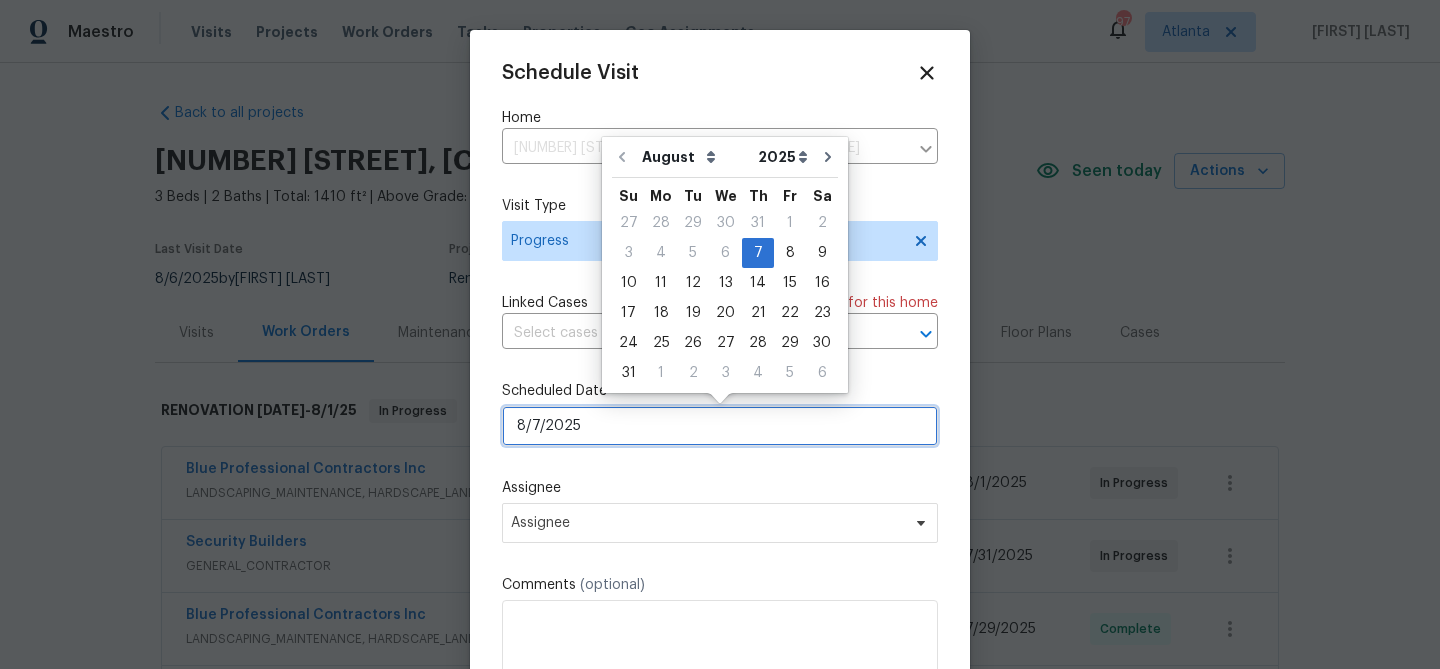 click on "8/7/2025" at bounding box center [720, 426] 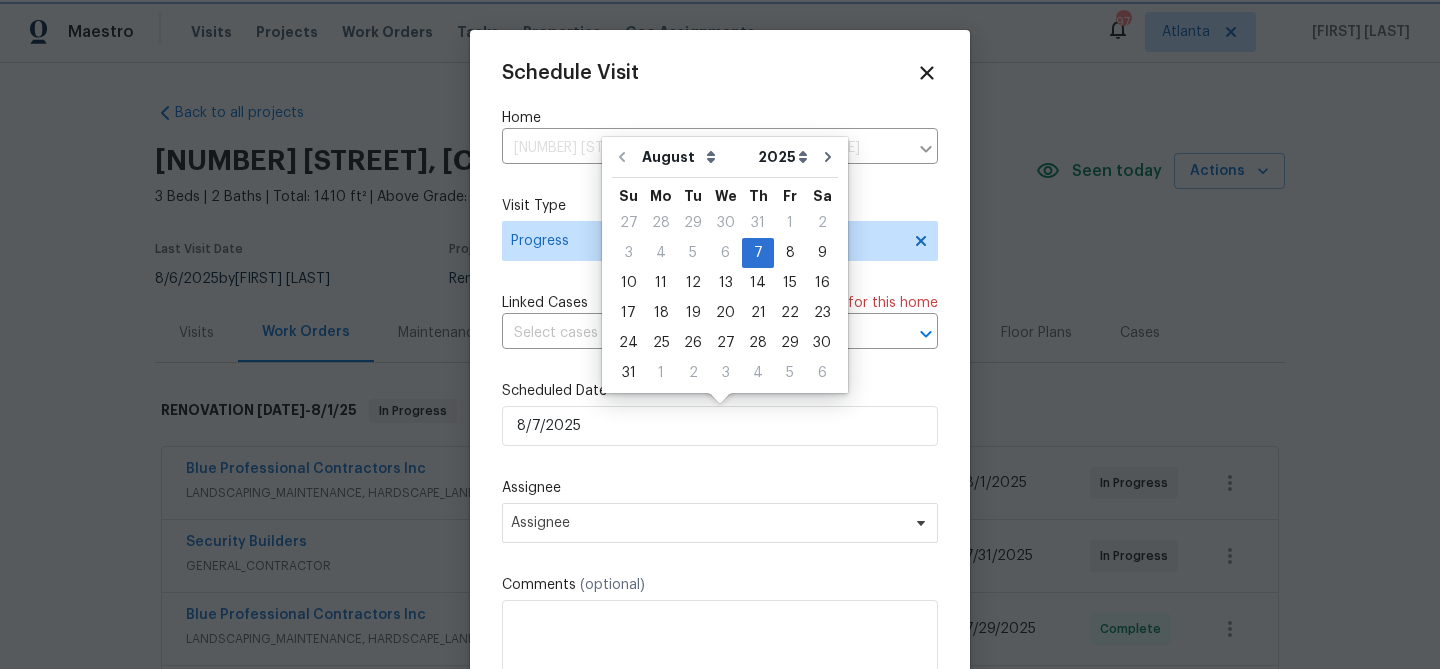 click on "Assignee   Assignee" at bounding box center (720, 510) 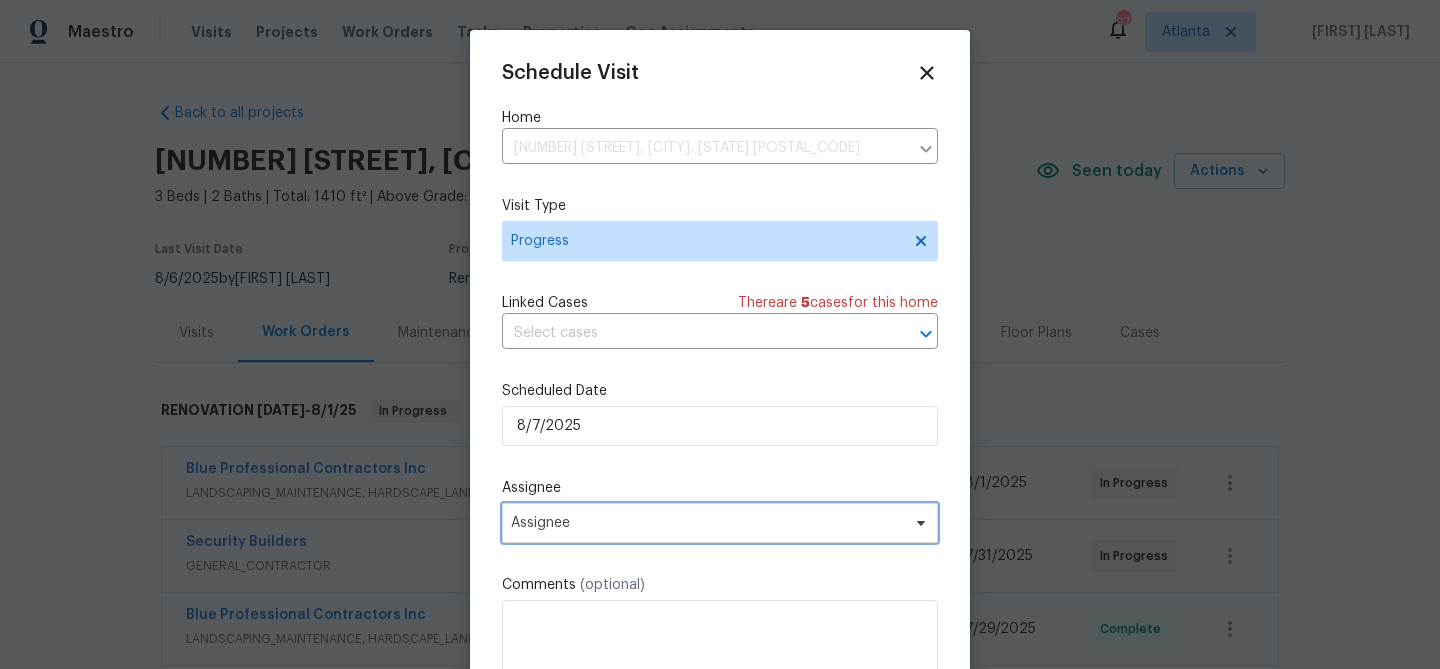 click on "Assignee" at bounding box center (707, 523) 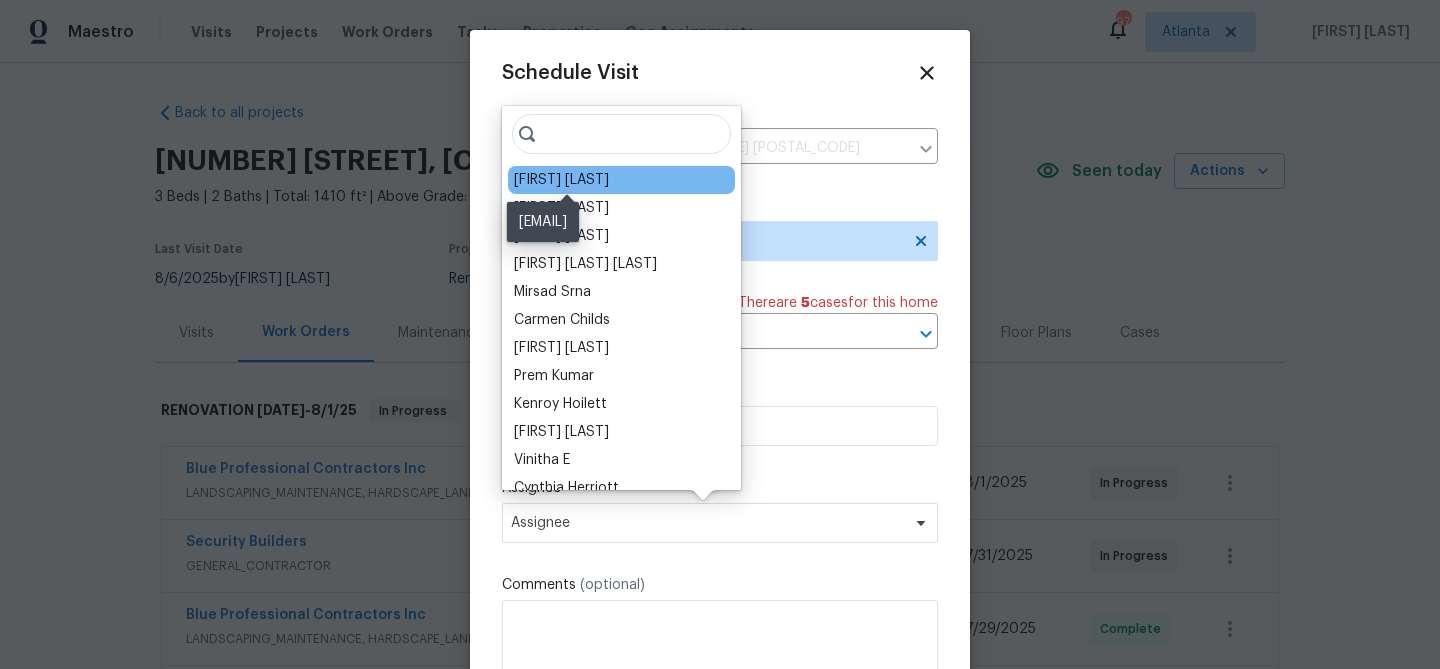 click on "[FIRST] [LAST]" at bounding box center (561, 180) 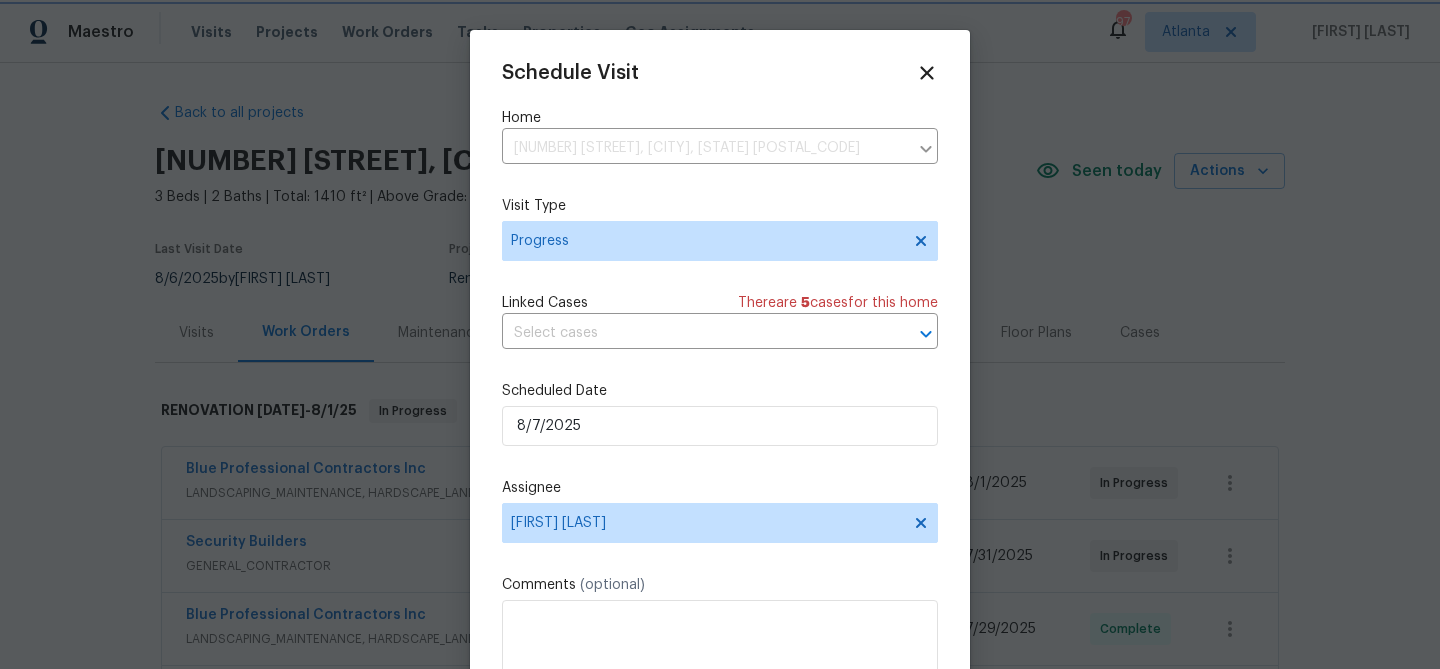 scroll, scrollTop: 36, scrollLeft: 0, axis: vertical 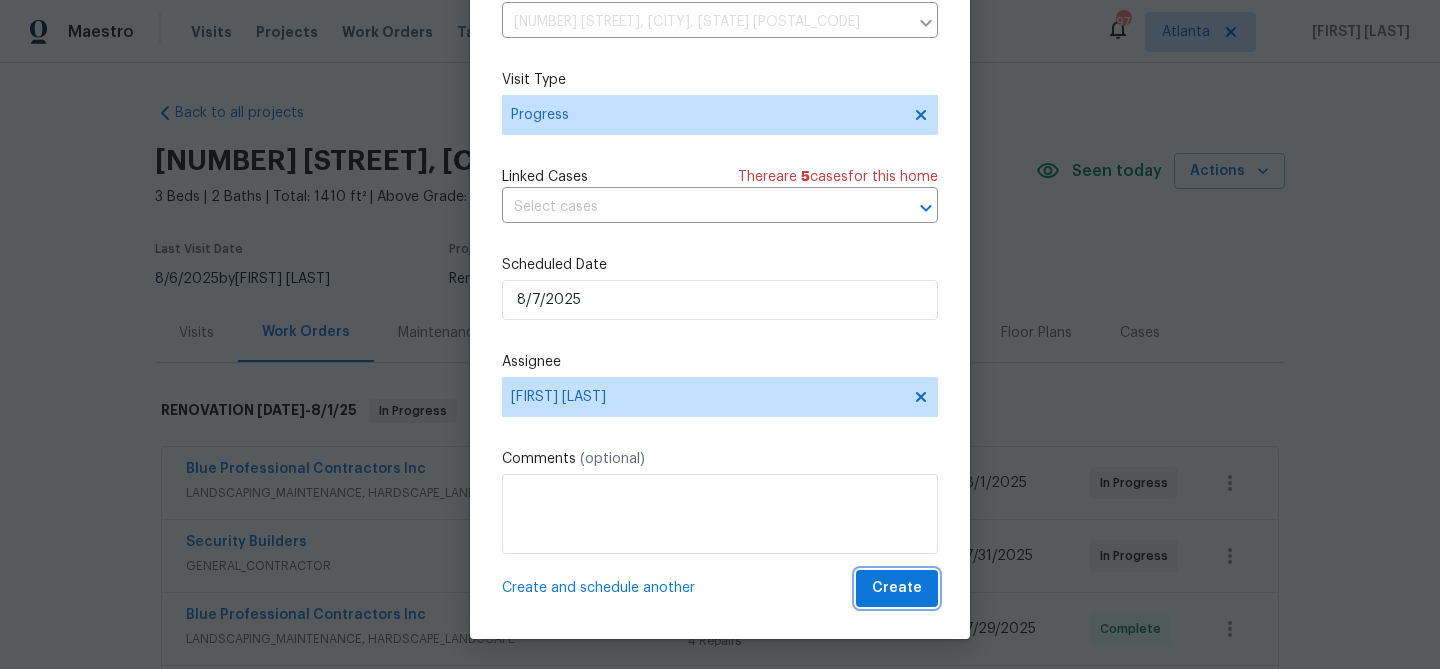 click on "Create" at bounding box center [897, 588] 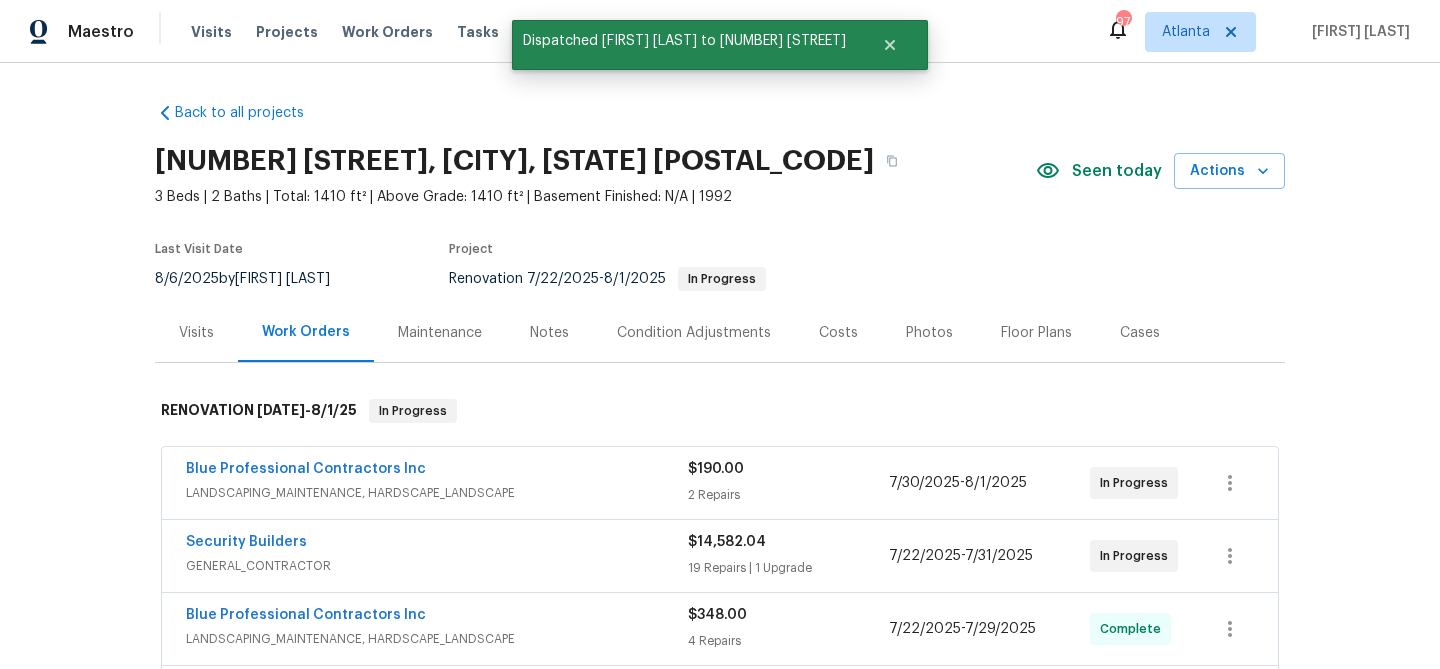scroll, scrollTop: 0, scrollLeft: 0, axis: both 